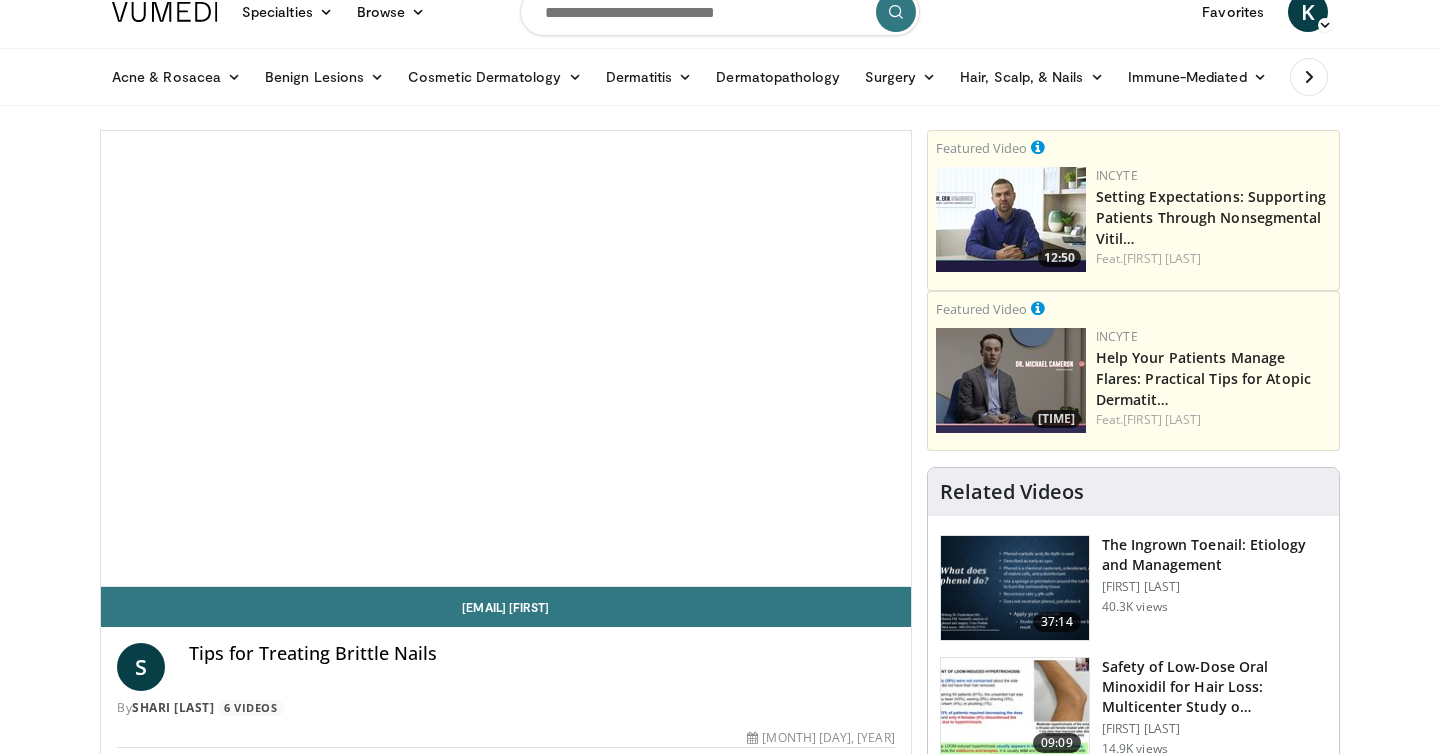 scroll, scrollTop: 28, scrollLeft: 0, axis: vertical 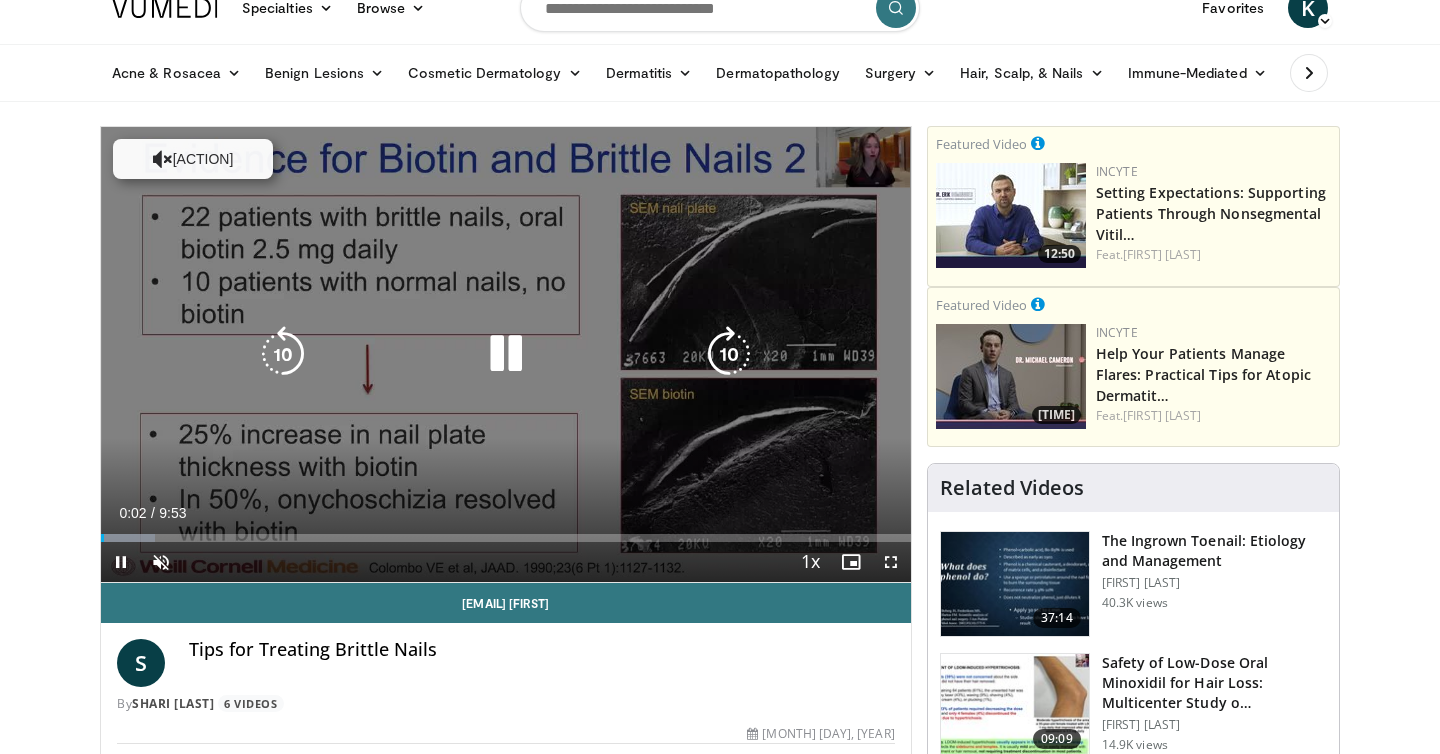 click at bounding box center [506, 354] 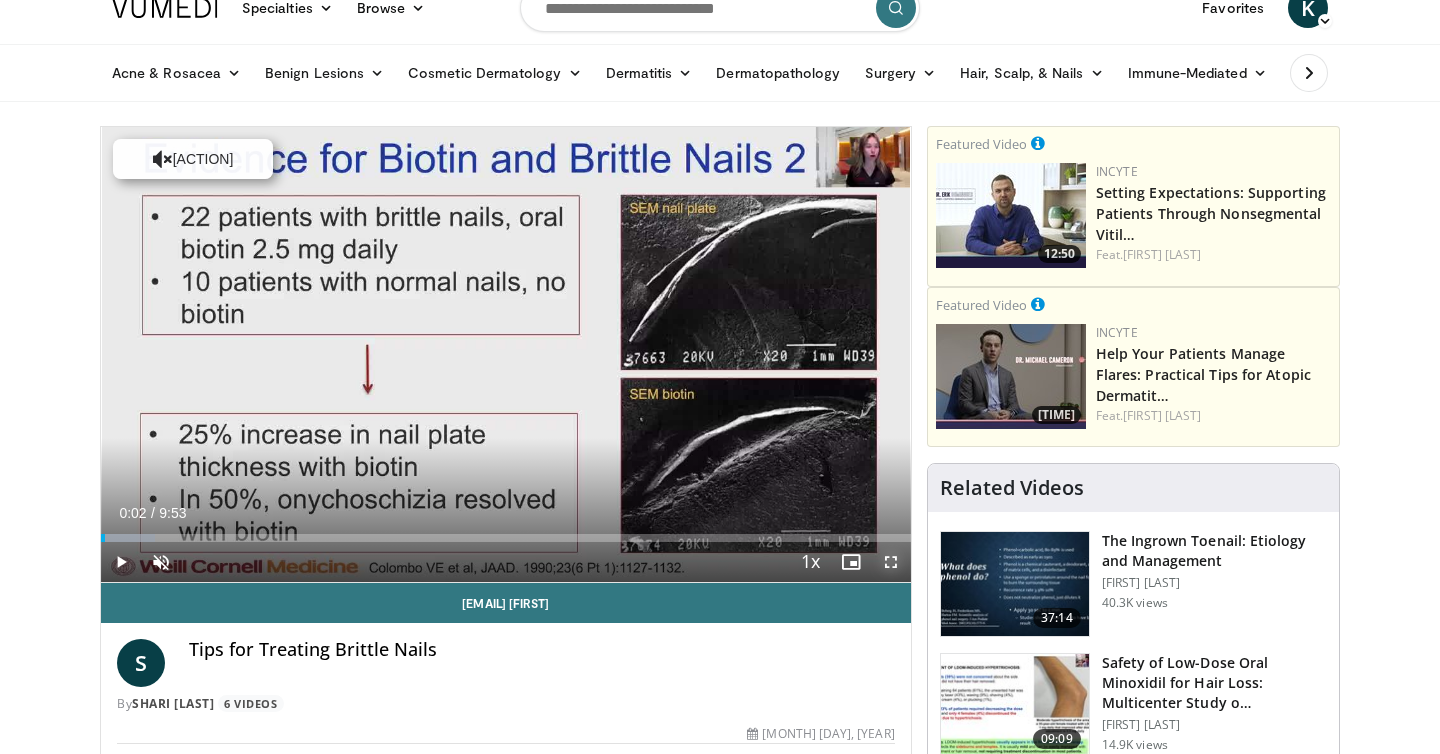 click at bounding box center (891, 562) 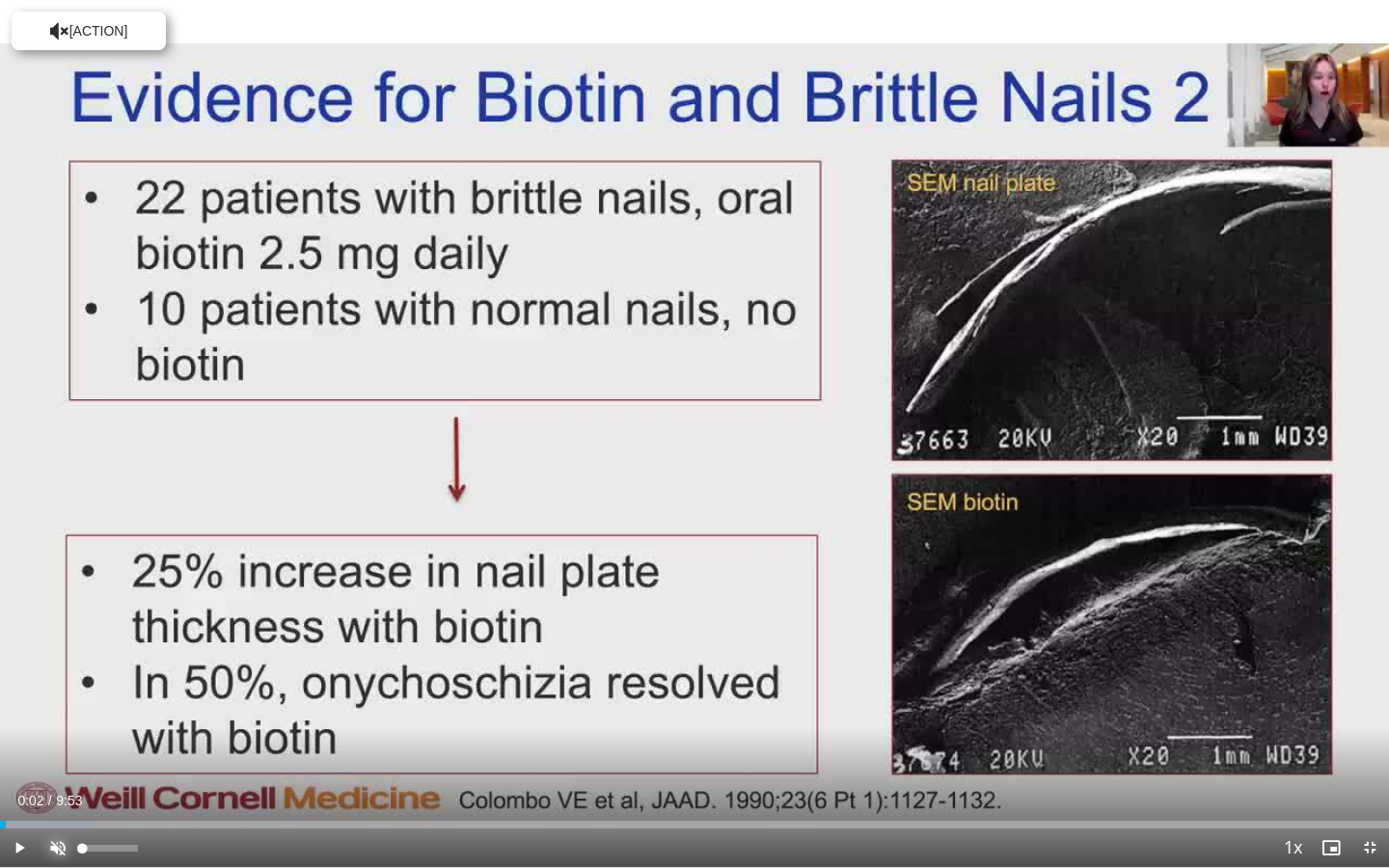 click at bounding box center (58, 848) 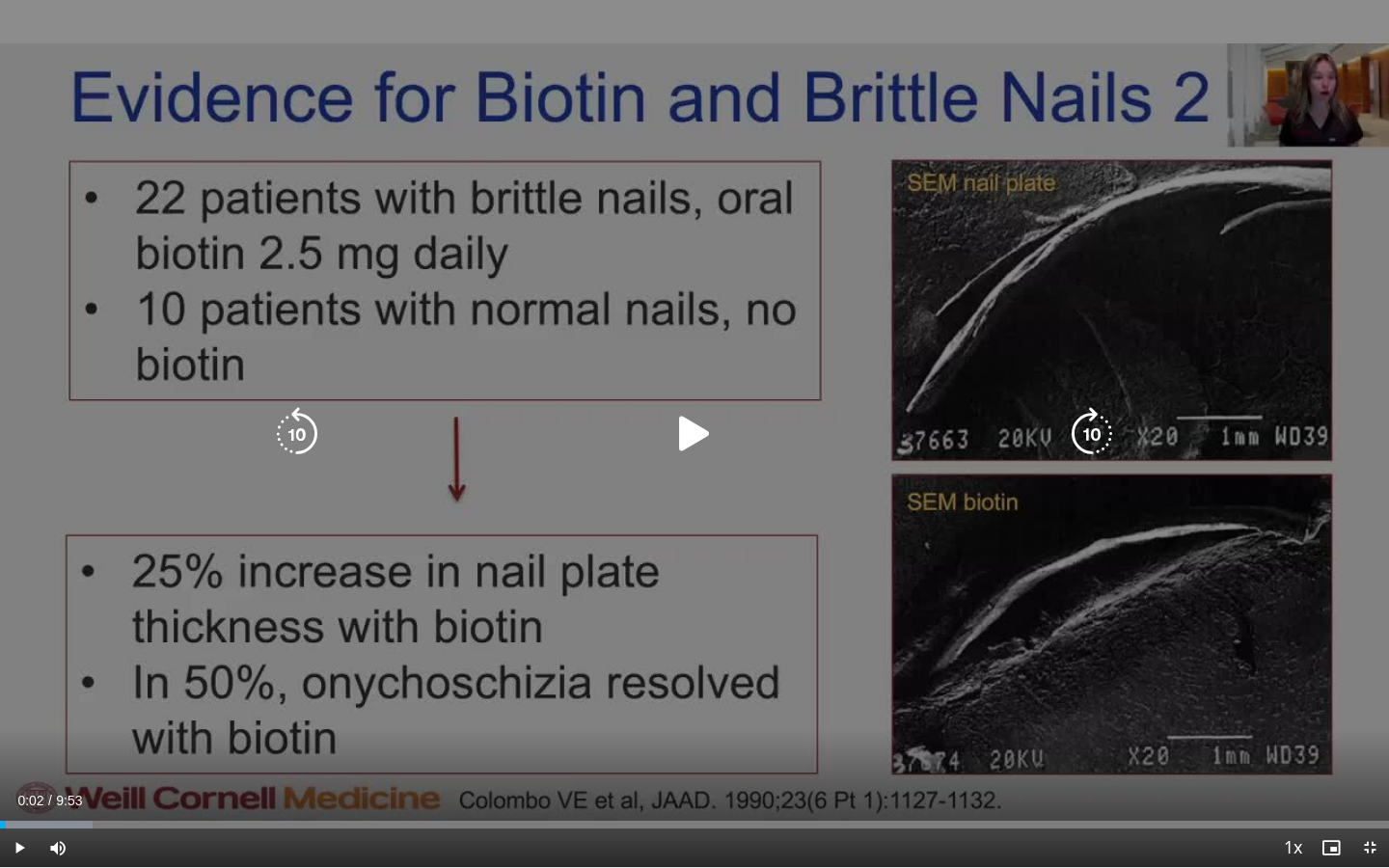 click at bounding box center (694, 434) 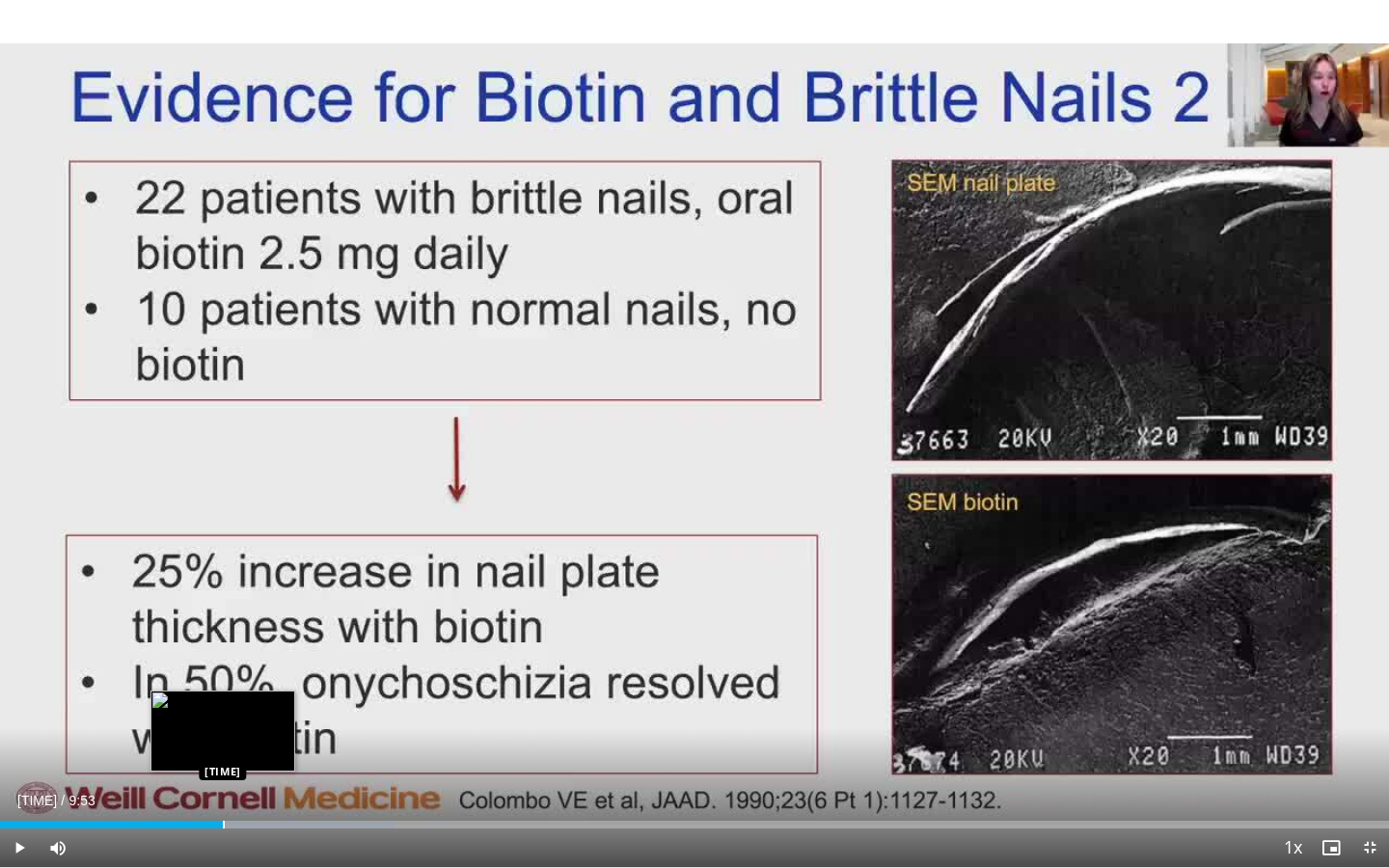 drag, startPoint x: 234, startPoint y: 822, endPoint x: 223, endPoint y: 820, distance: 11.18034 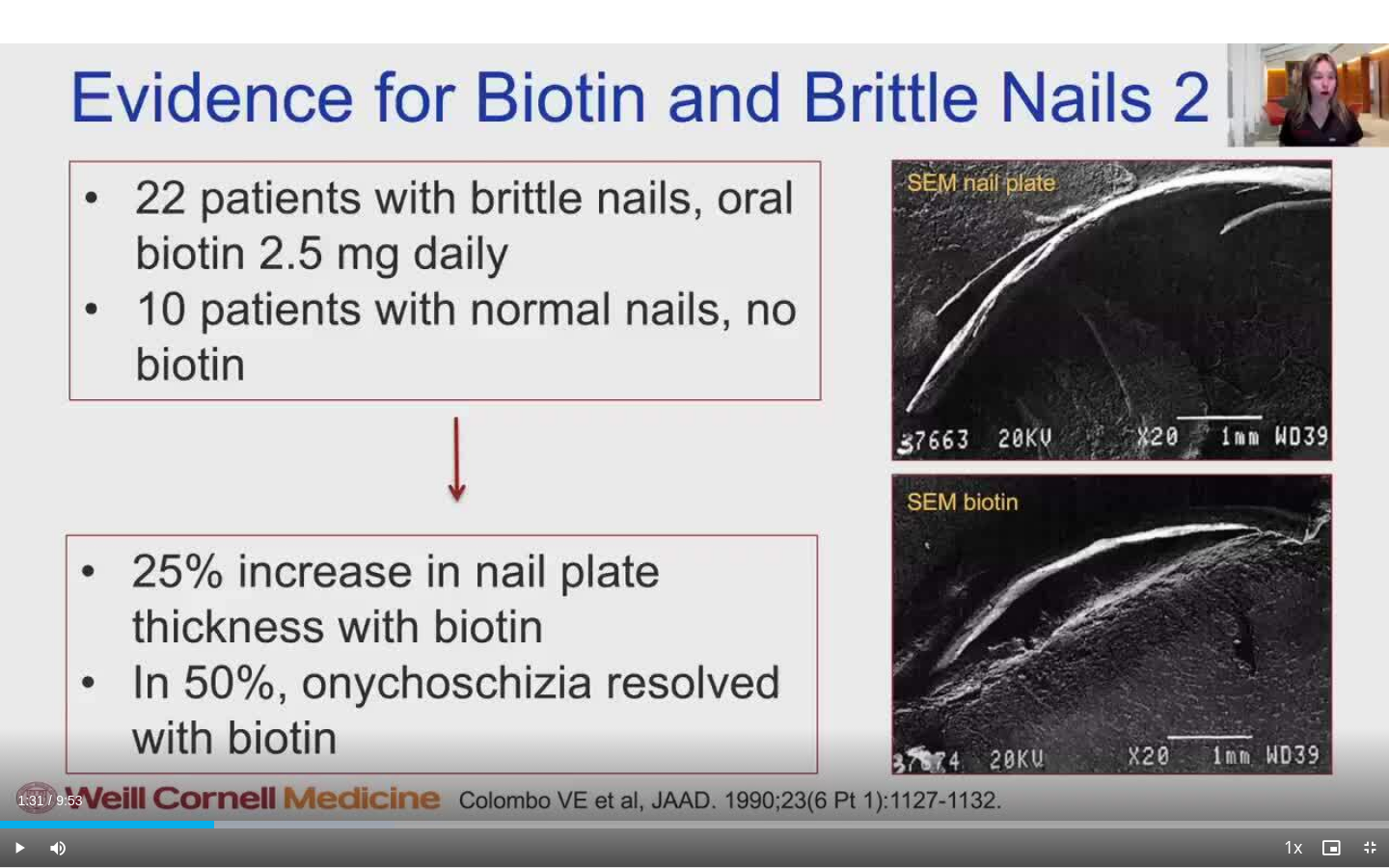 drag, startPoint x: 235, startPoint y: 818, endPoint x: 213, endPoint y: 817, distance: 22.022716 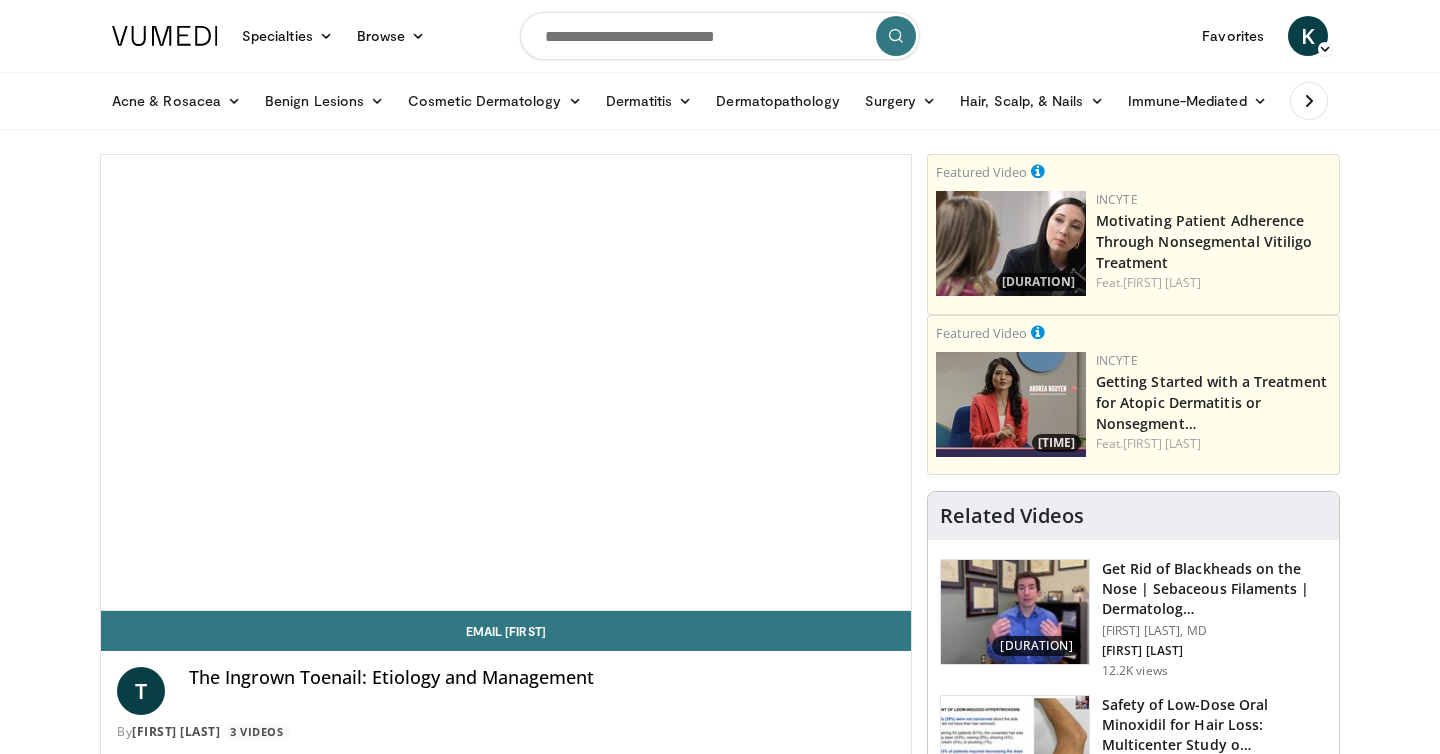 scroll, scrollTop: 0, scrollLeft: 0, axis: both 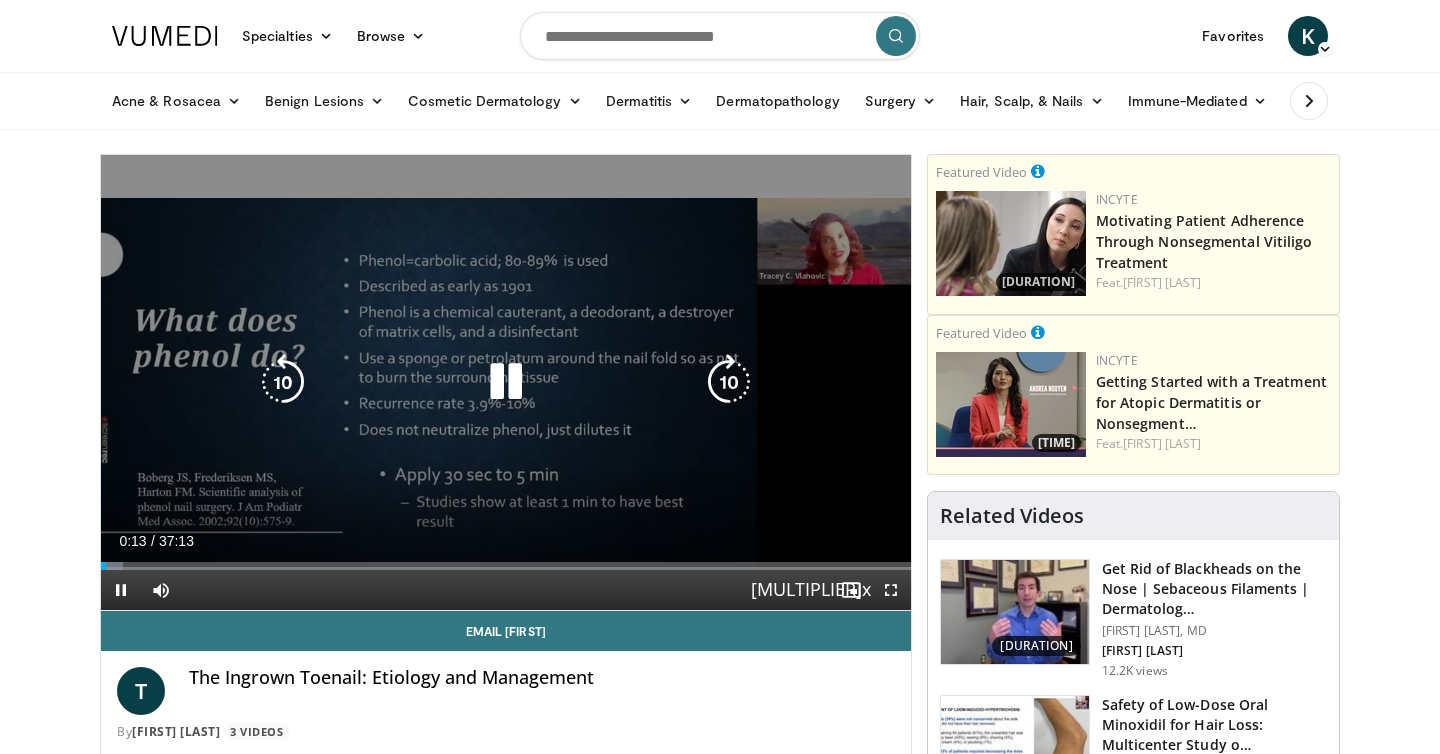 click at bounding box center (506, 382) 